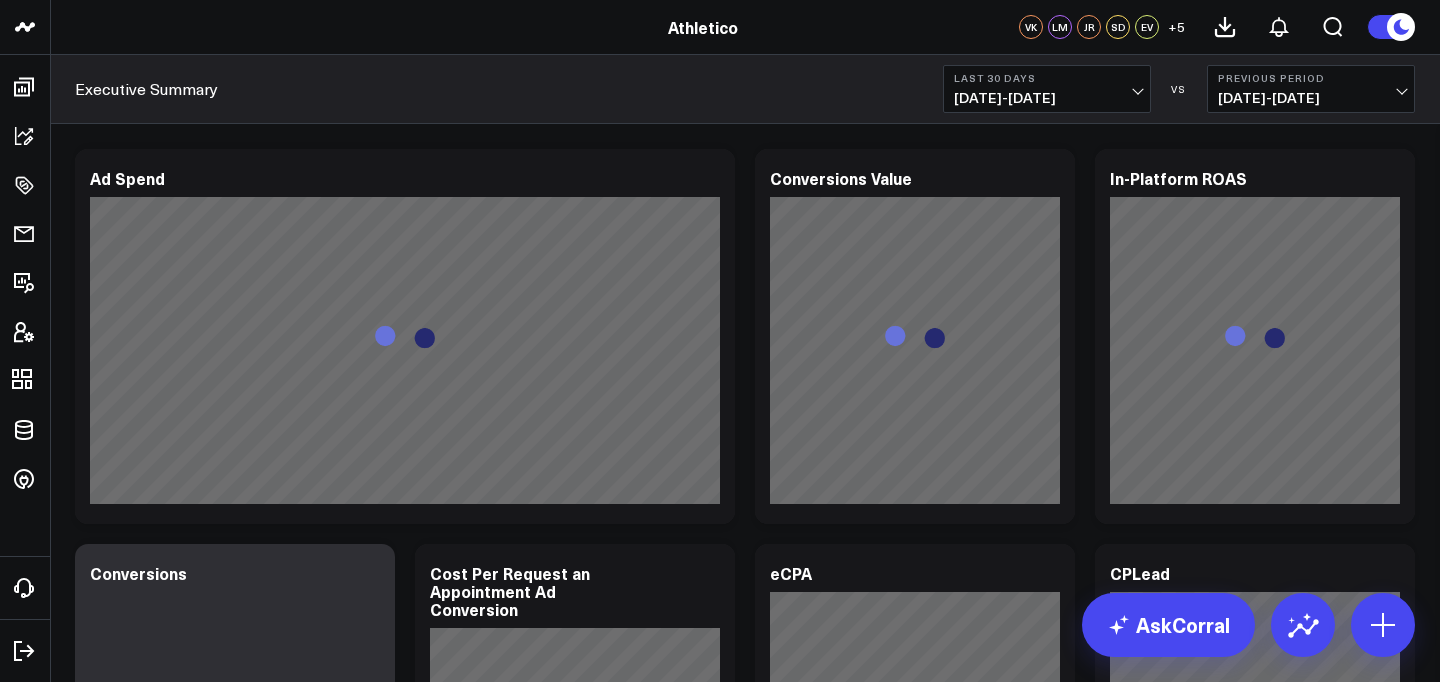 scroll, scrollTop: 0, scrollLeft: 0, axis: both 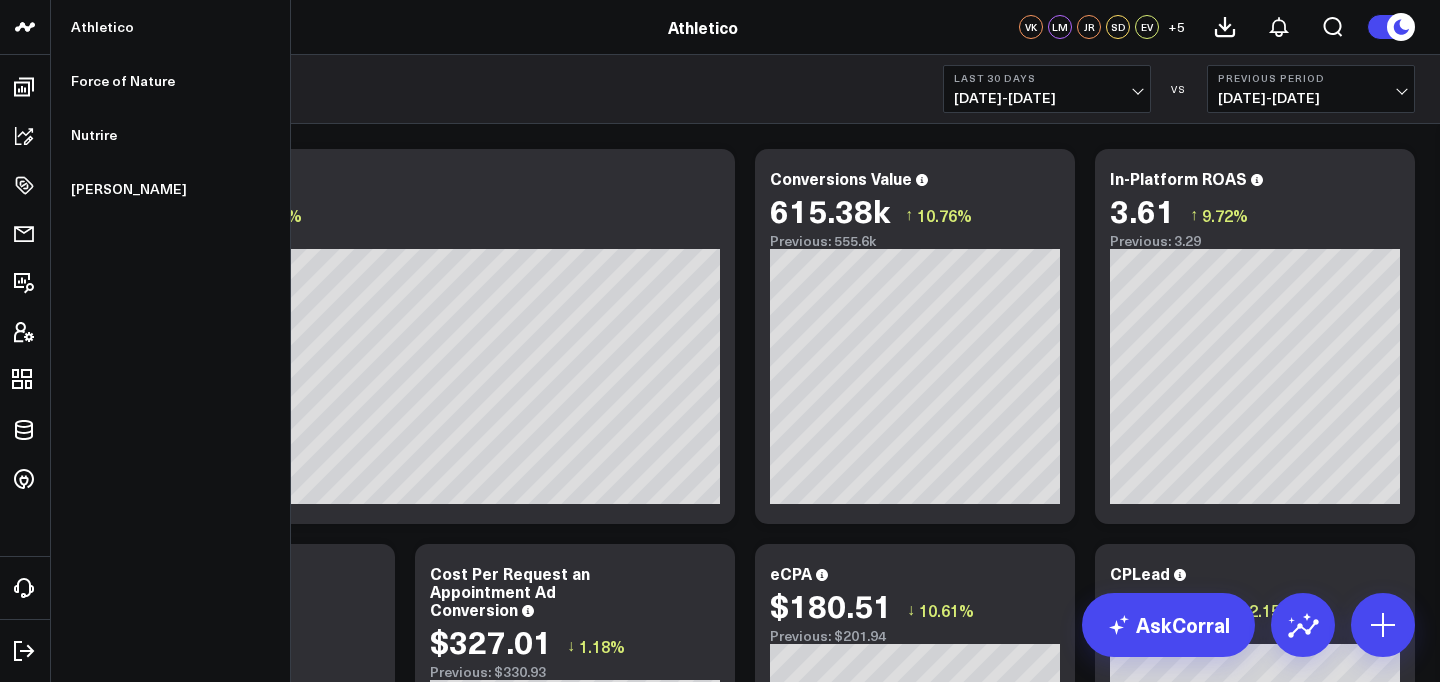 click at bounding box center [25, 27] 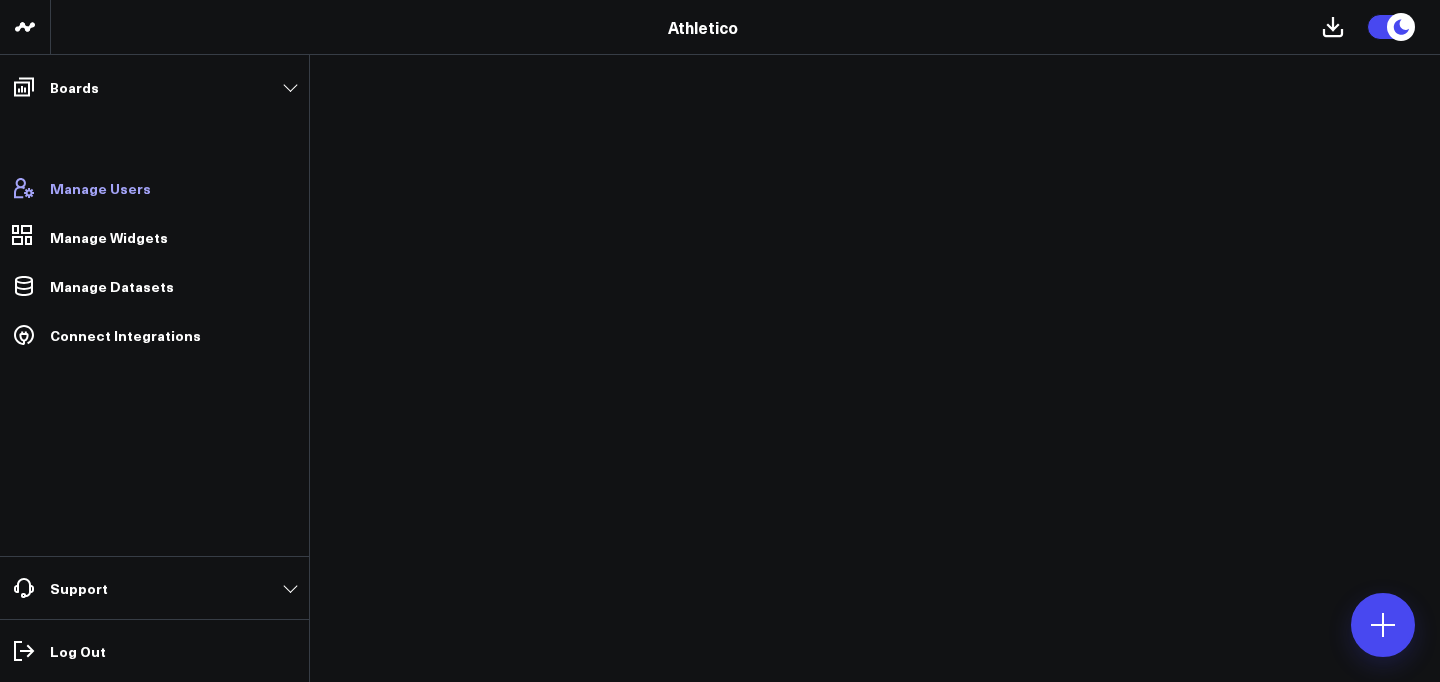scroll, scrollTop: 0, scrollLeft: 0, axis: both 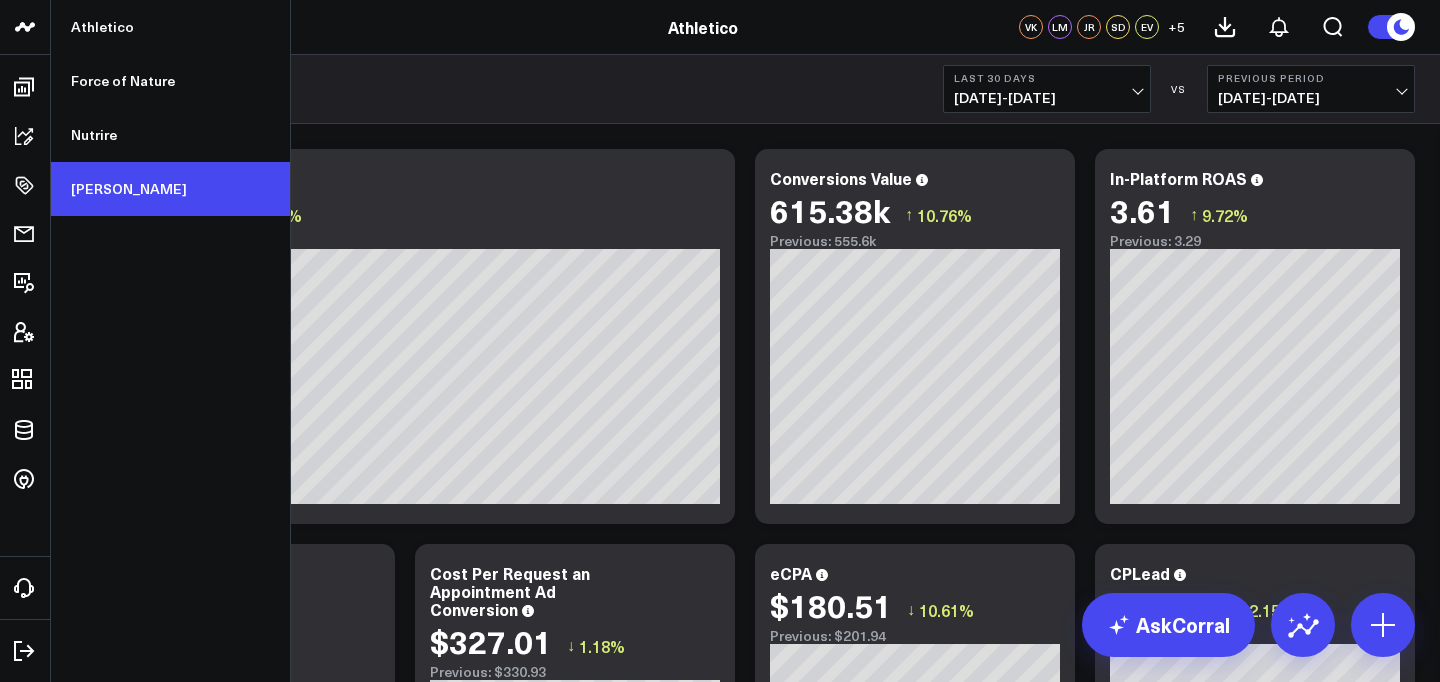click on "[PERSON_NAME]" at bounding box center [170, 189] 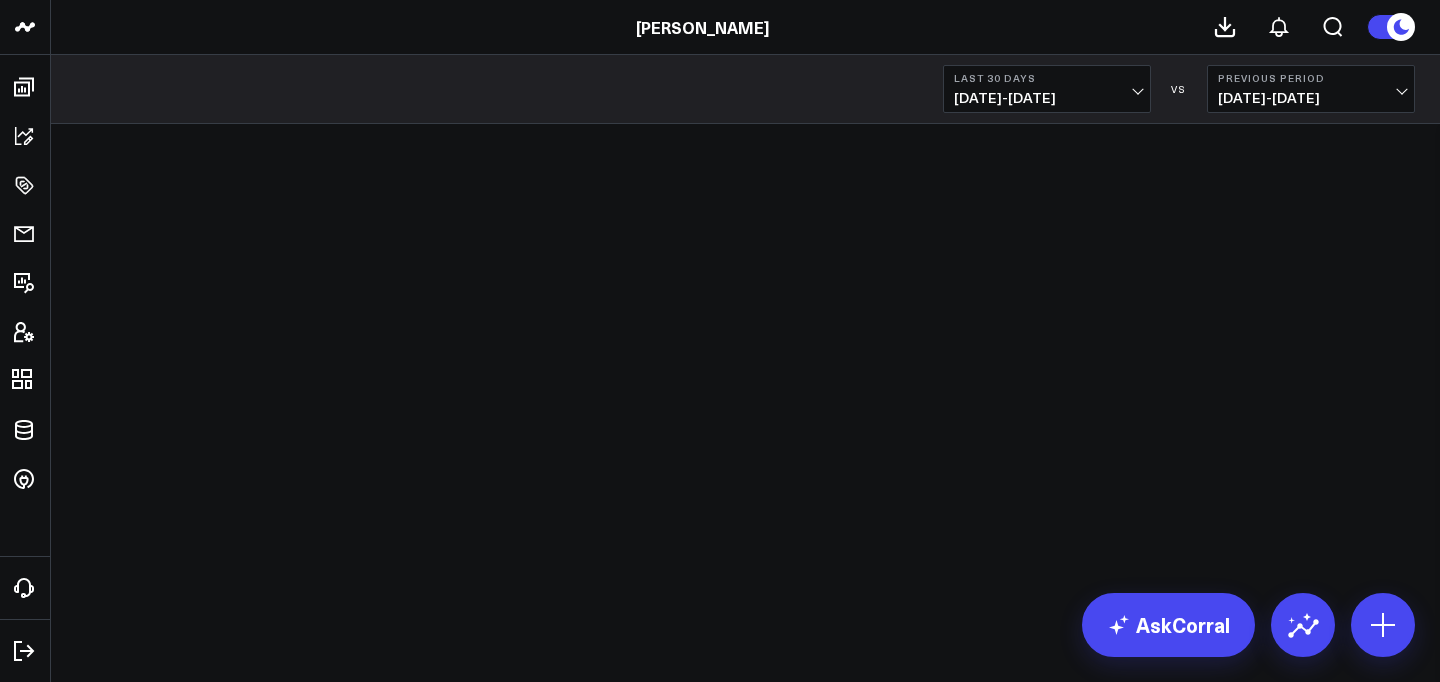 scroll, scrollTop: 0, scrollLeft: 0, axis: both 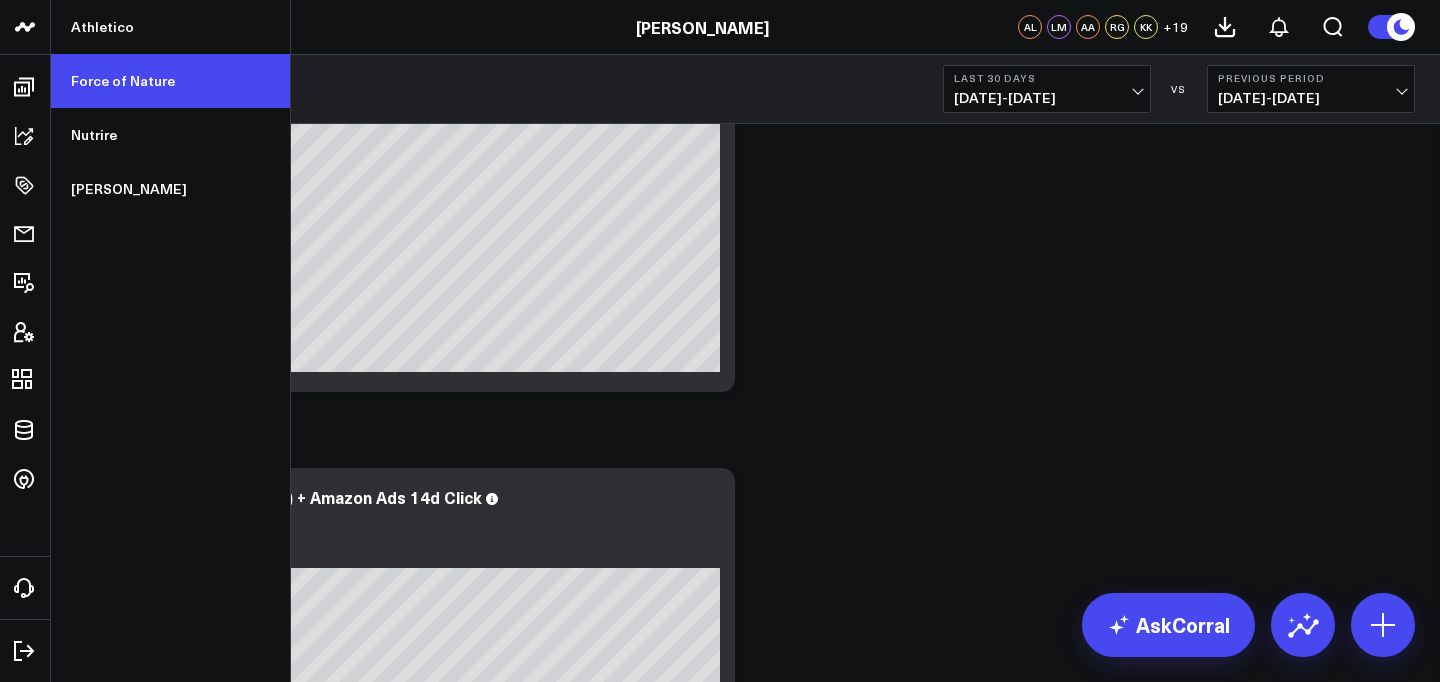 click on "Force of Nature" at bounding box center [170, 81] 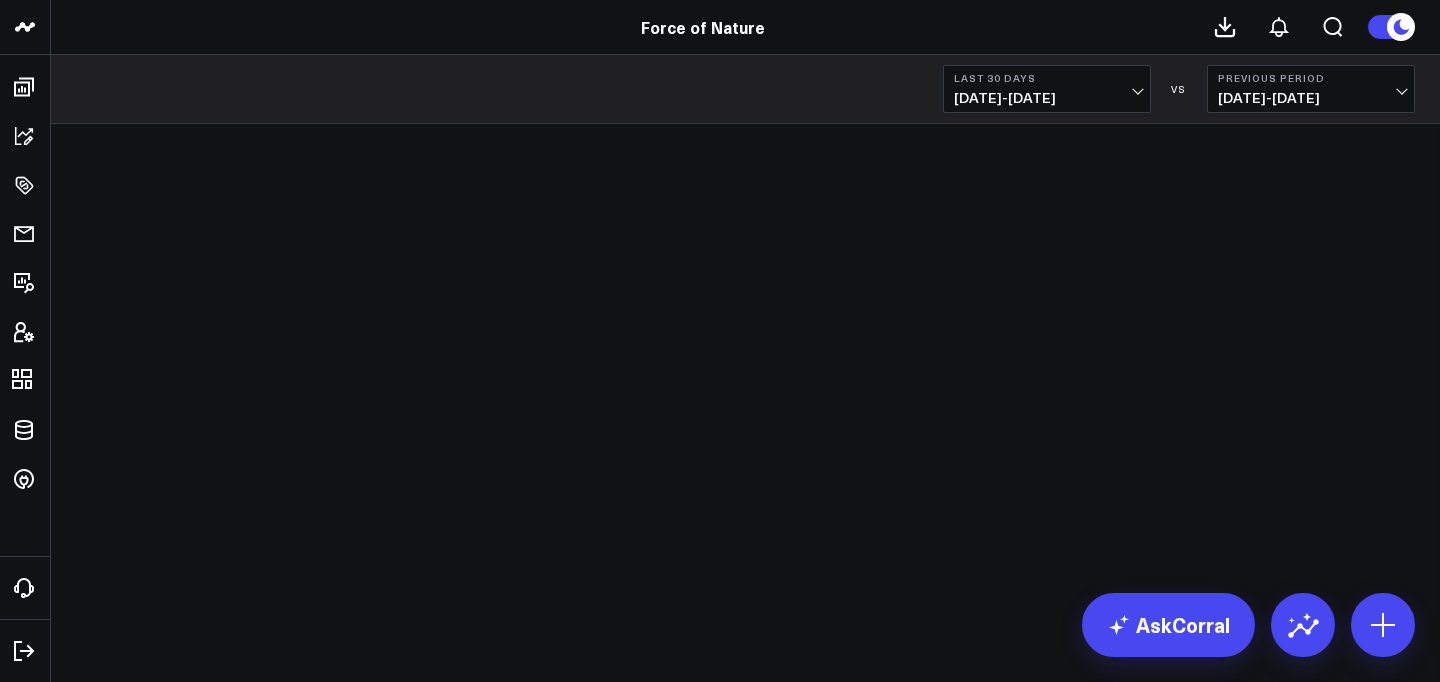scroll, scrollTop: 0, scrollLeft: 0, axis: both 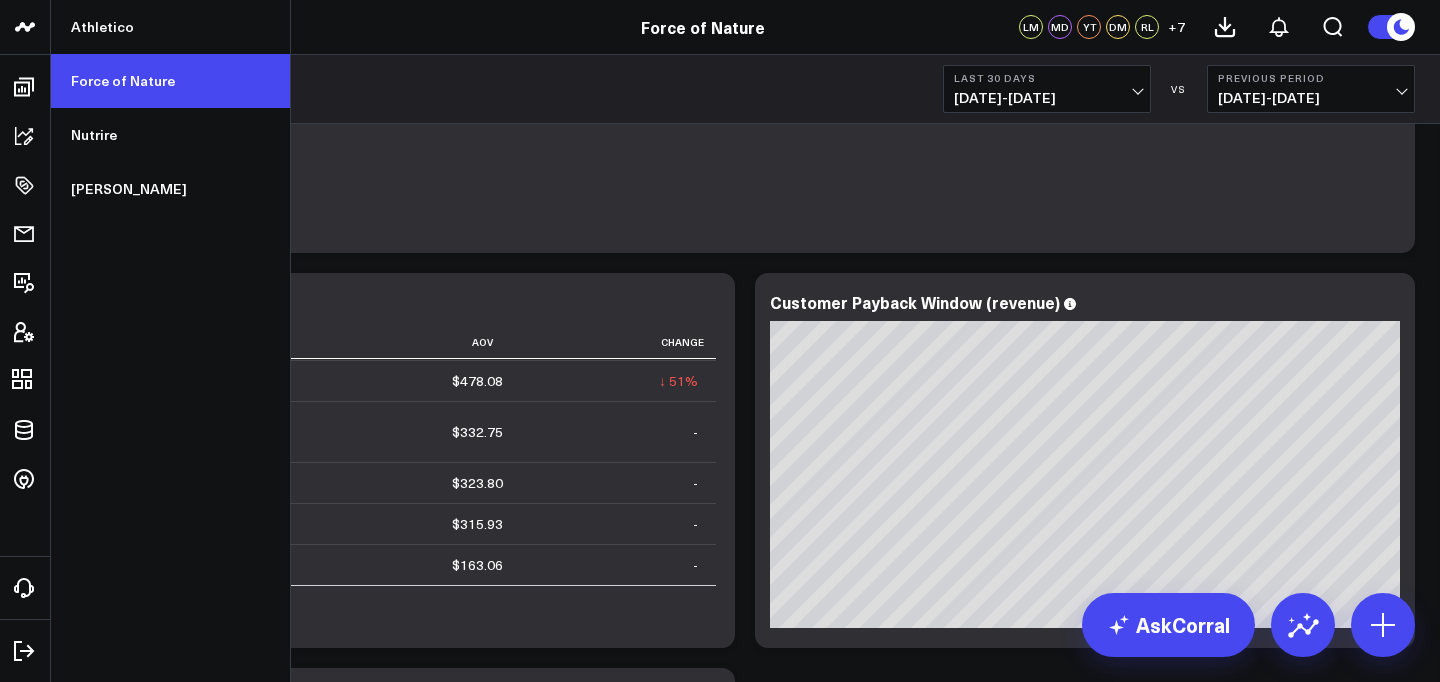 click on "Force of Nature" at bounding box center (170, 81) 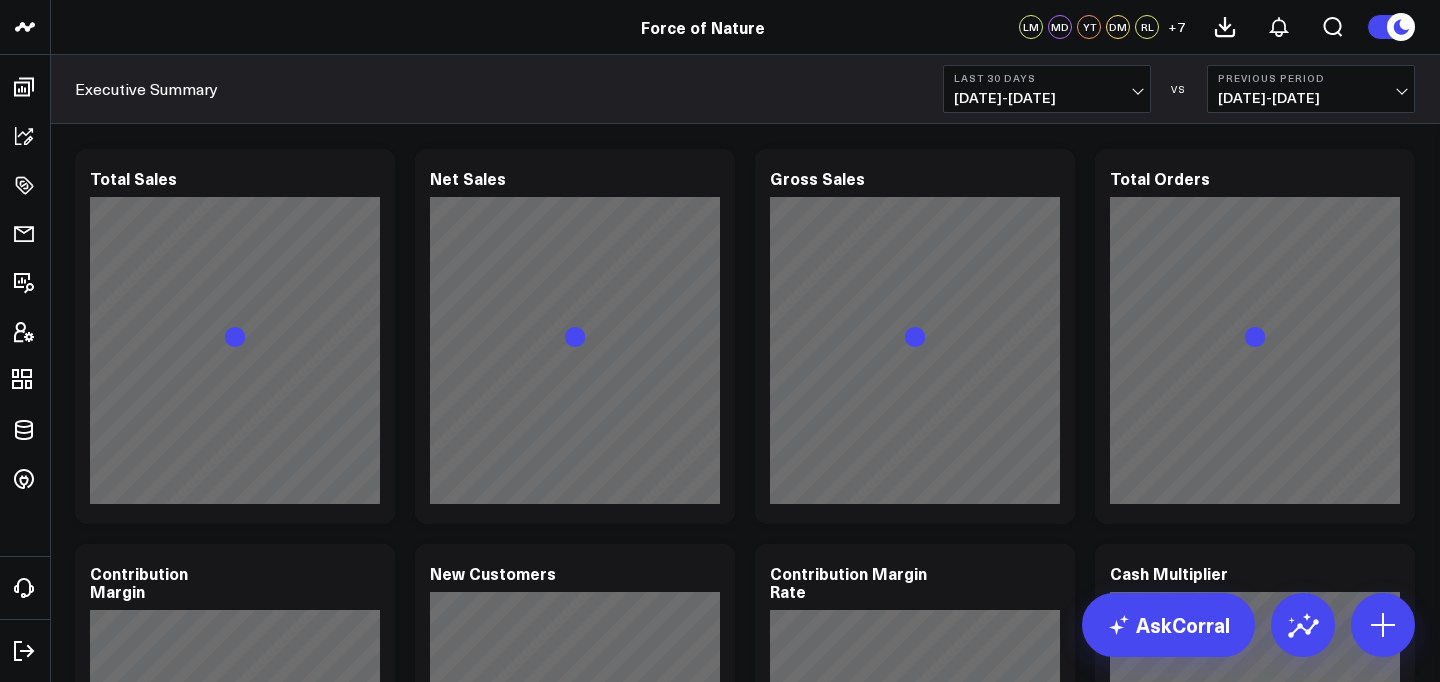 scroll, scrollTop: 0, scrollLeft: 0, axis: both 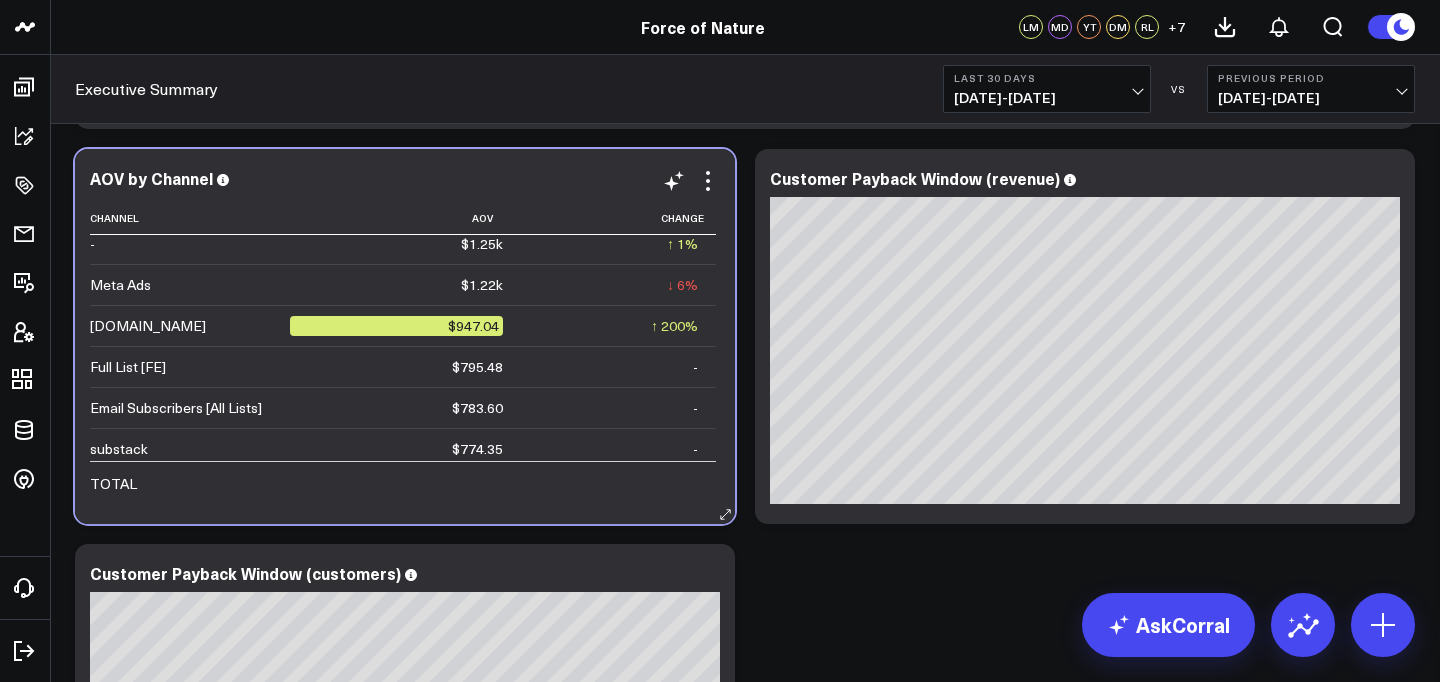 click on "$947.04" at bounding box center (396, 326) 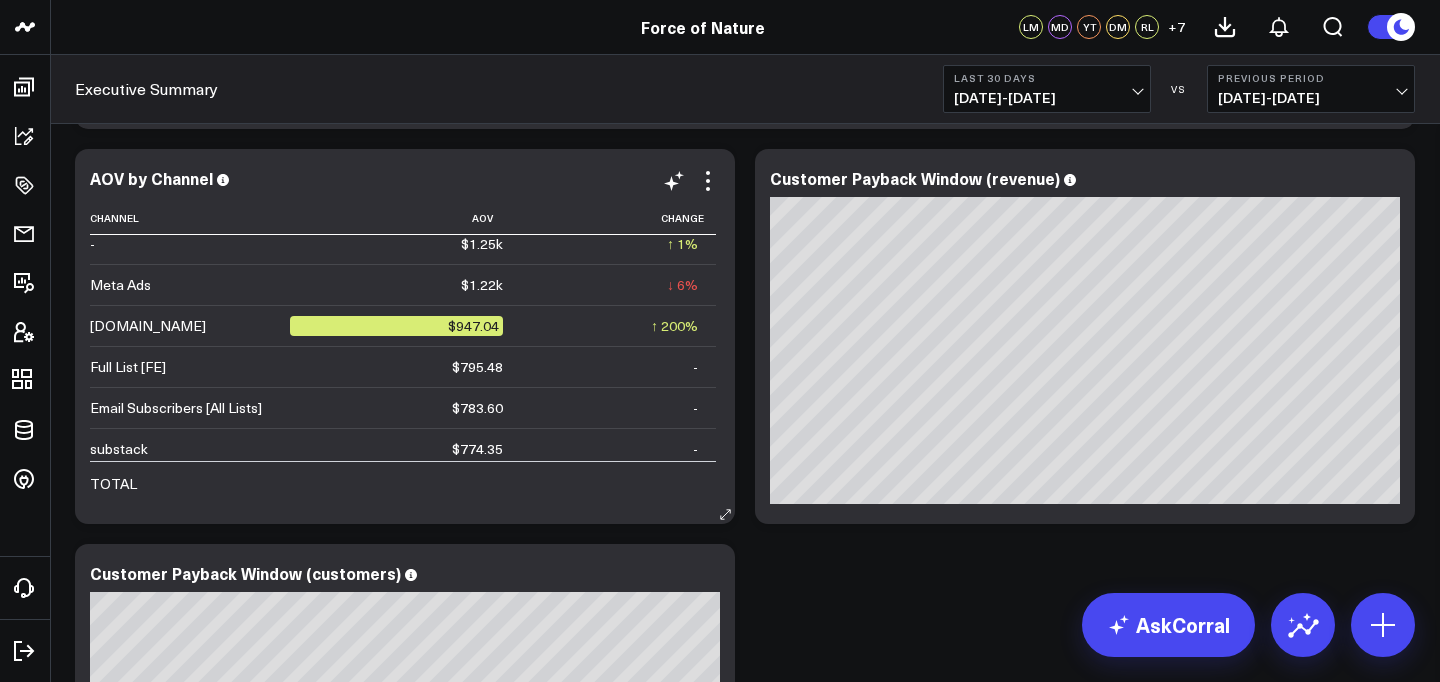 click on "$947.04" at bounding box center [405, 325] 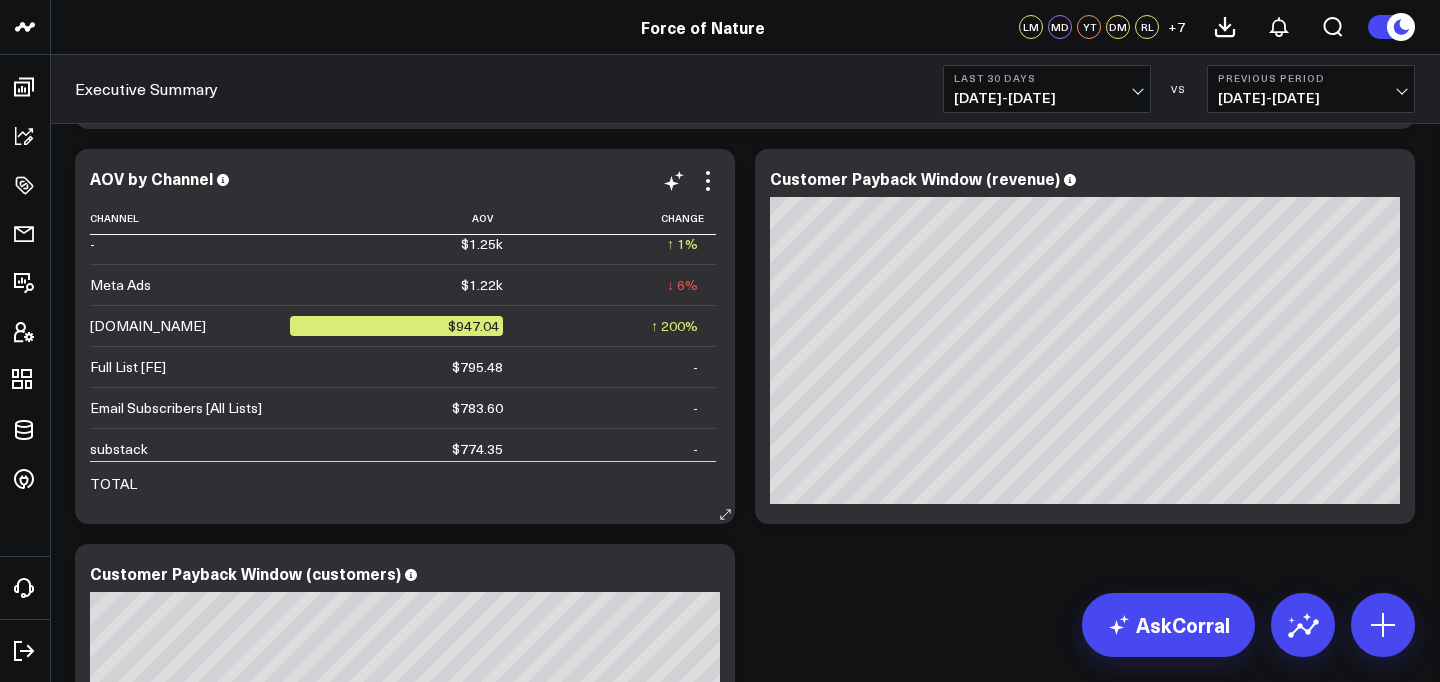 click 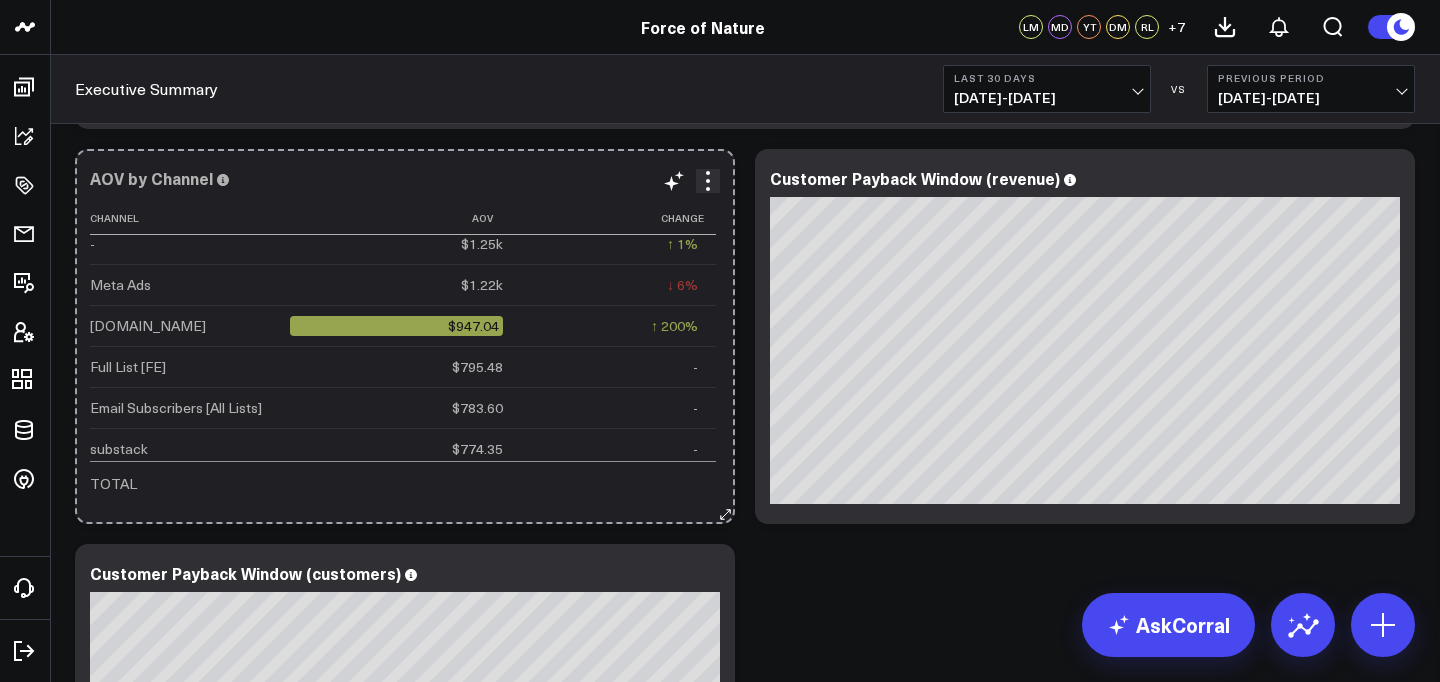 click 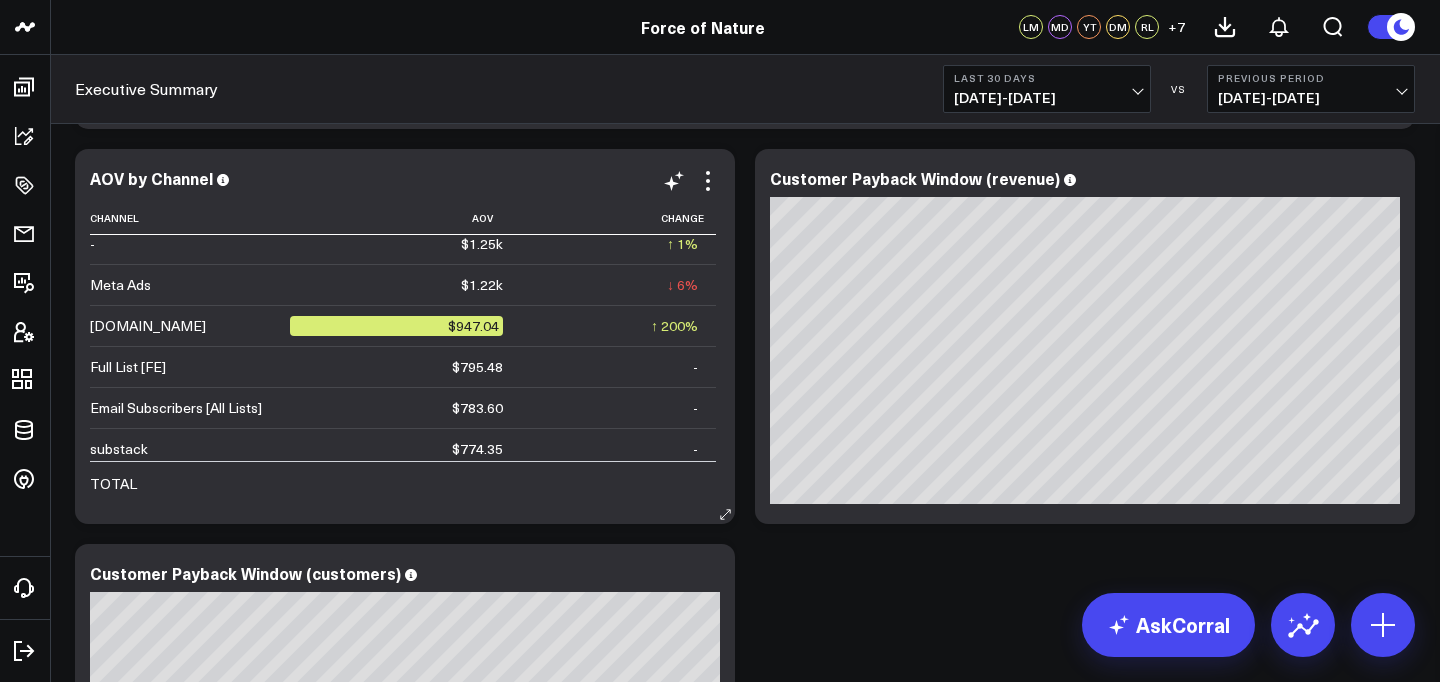 click on "AOV by Channel Channel
Aov Change trustpilot $4.2k - shop_app $1.95k ↑ 19% Previous $1.63k attentive $1.77k - Klaviyo $1.48k ↑ 9% Previous $1.35k email $1.47k ↑ 12% Previous $1.31k klaviyo $1.35k - chipdrop-newsletter $1.35k - Google Ads $1.31k ↑ 10% Previous $1.2k Rise. AI (Referral) MAIN FLOW (test - based on HCLTV) $1.27k - - $1.25k ↑ 1% Previous $1.23k Meta Ads $1.22k ↓ 6% Previous $1.3k chatgpt.com $947.04 ↑ 200% Previous $315.30 Full List [FE] $795.48 - Email Subscribers [All Lists] $783.60 - substack $774.35 - shop-website $642.39 ↑ 119% Previous $292.83 Newsletter $581.55 - shopify_email $478.08 ↓ 51% Previous $983.00 BE STRONG | FLAT PHOTO - Copy $332.75 - nk7zw $323.80 - superfiliate $315.93 - psmd $163.06 - TOTAL" at bounding box center (405, 336) 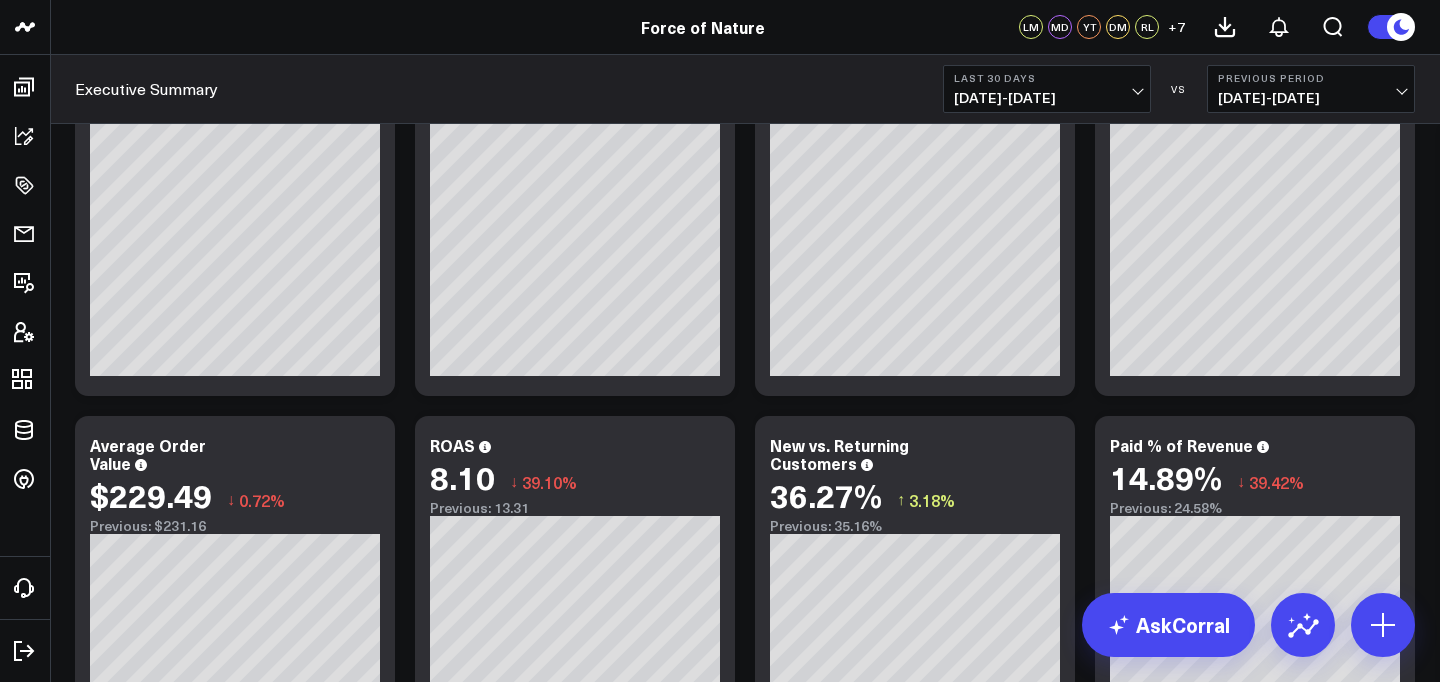 scroll, scrollTop: 1000, scrollLeft: 0, axis: vertical 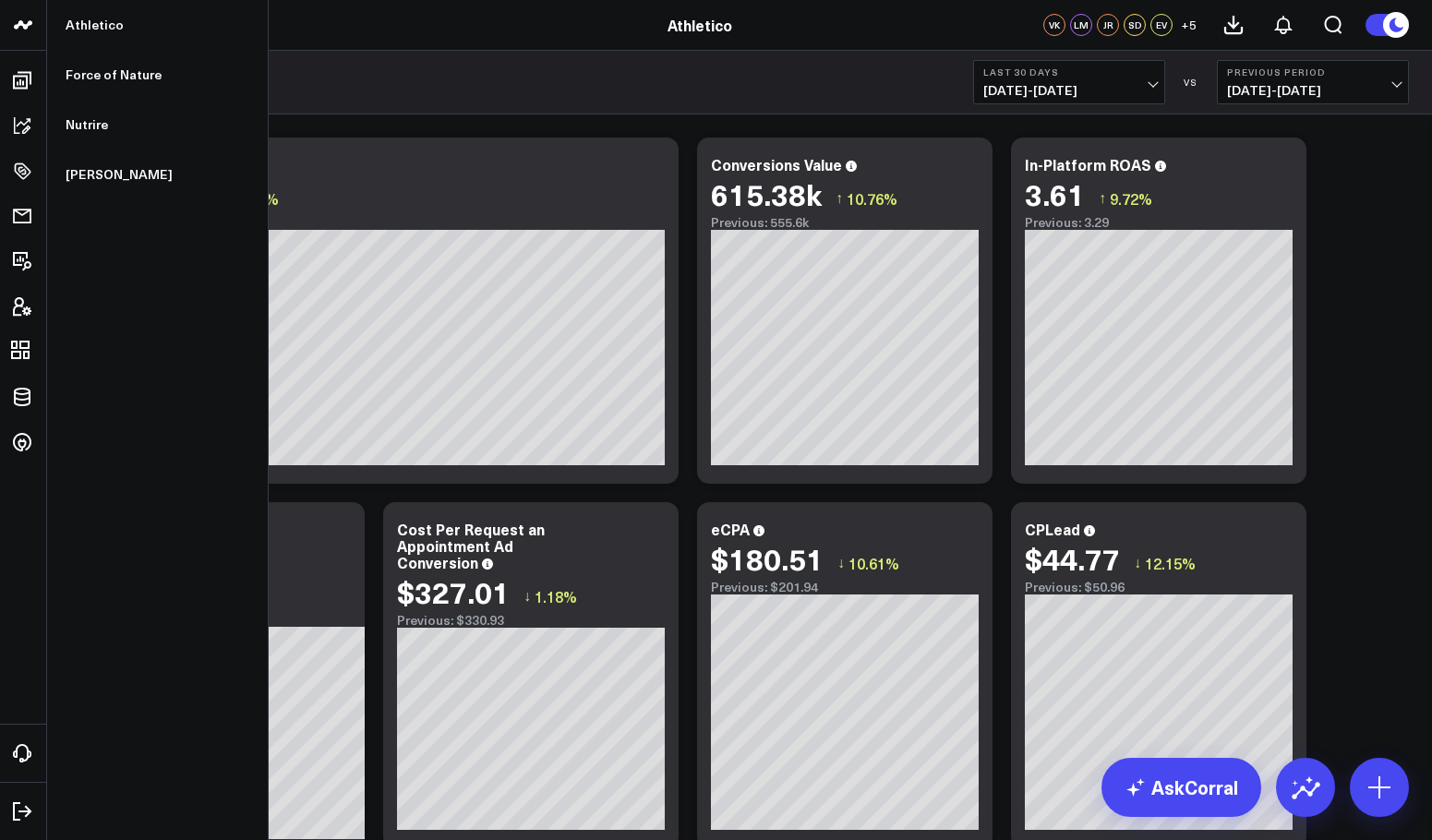 click 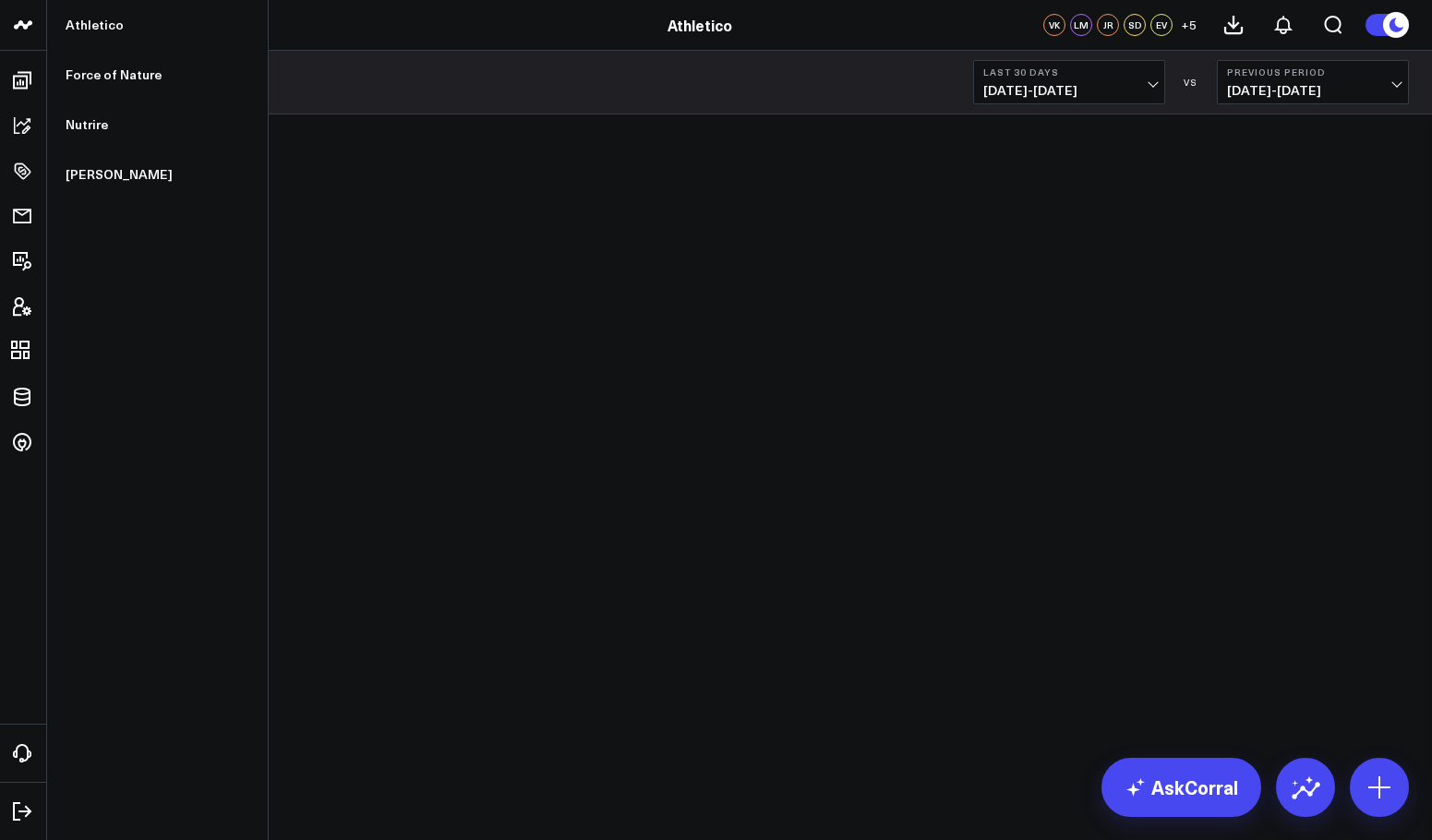 scroll, scrollTop: 0, scrollLeft: 0, axis: both 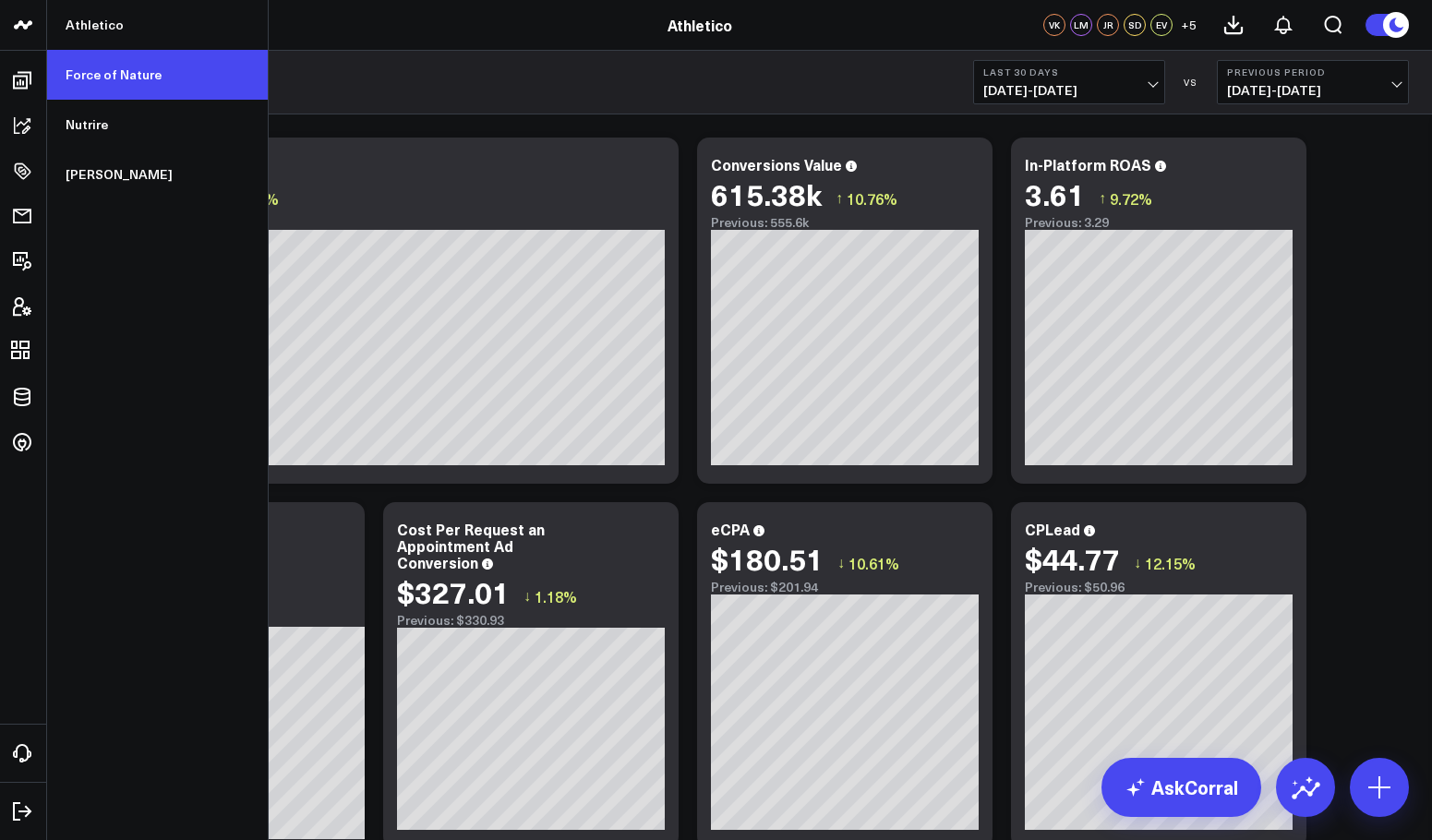 click on "Force of Nature" at bounding box center (157, 75) 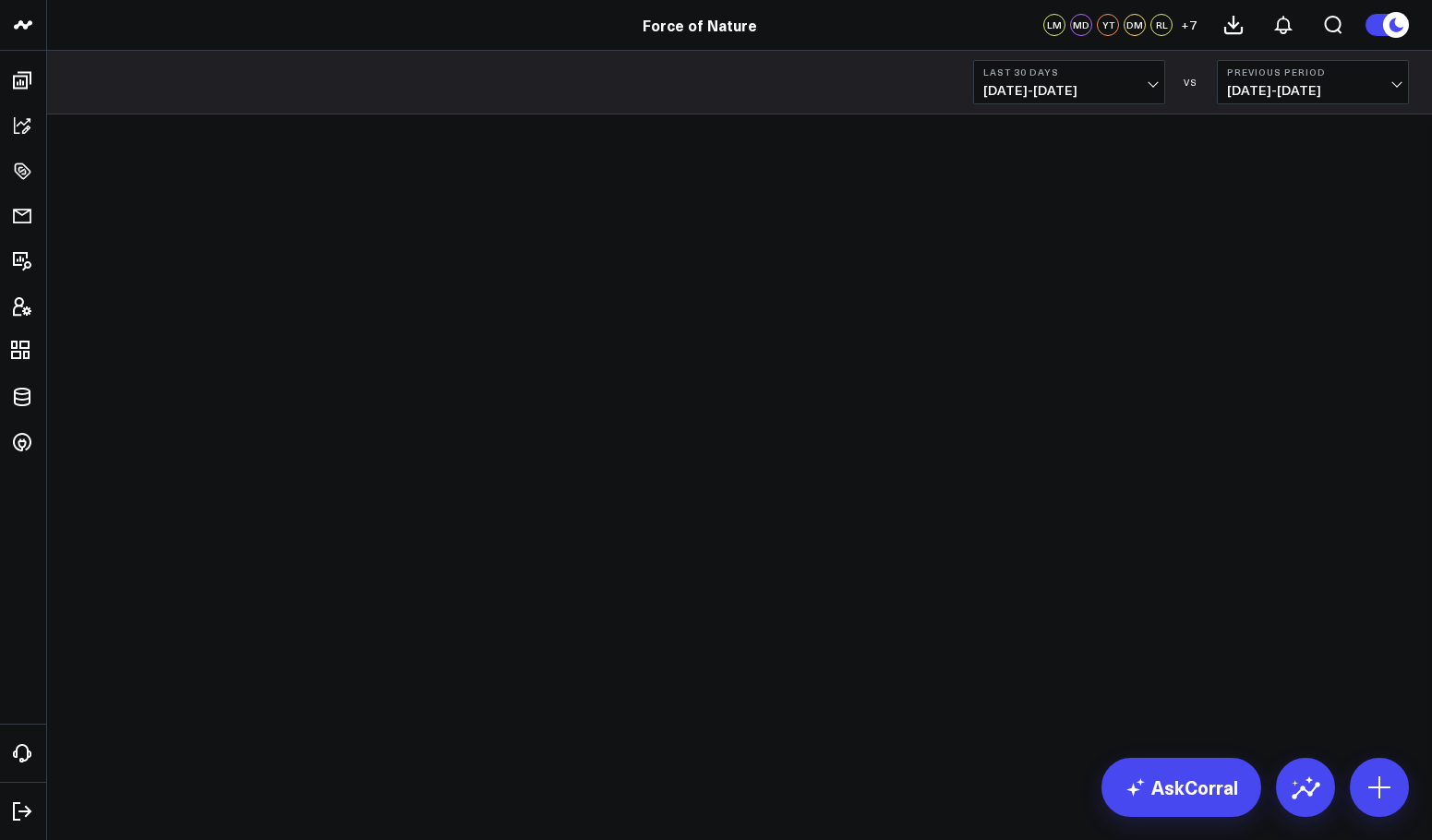 scroll, scrollTop: 0, scrollLeft: 0, axis: both 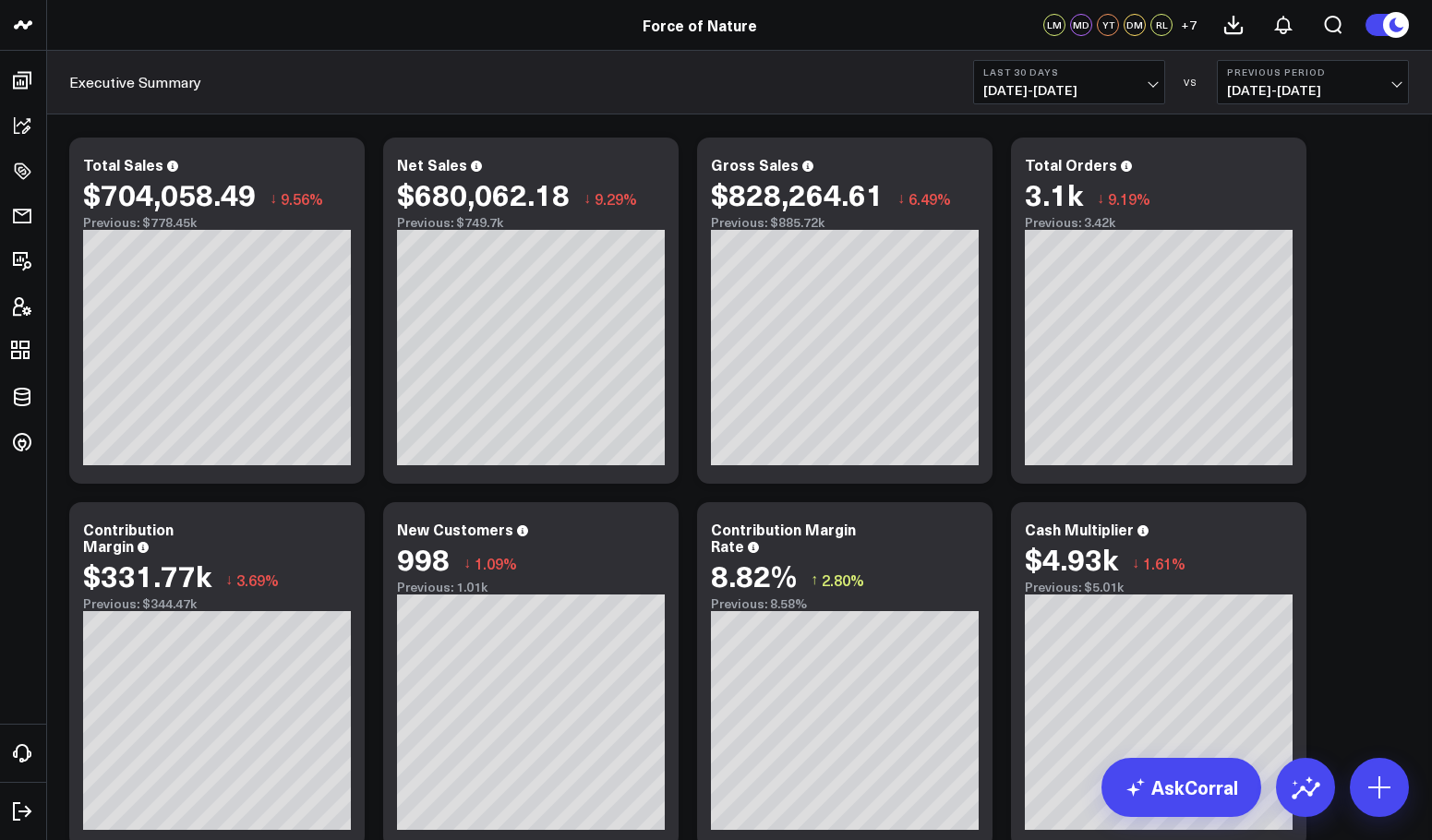 click 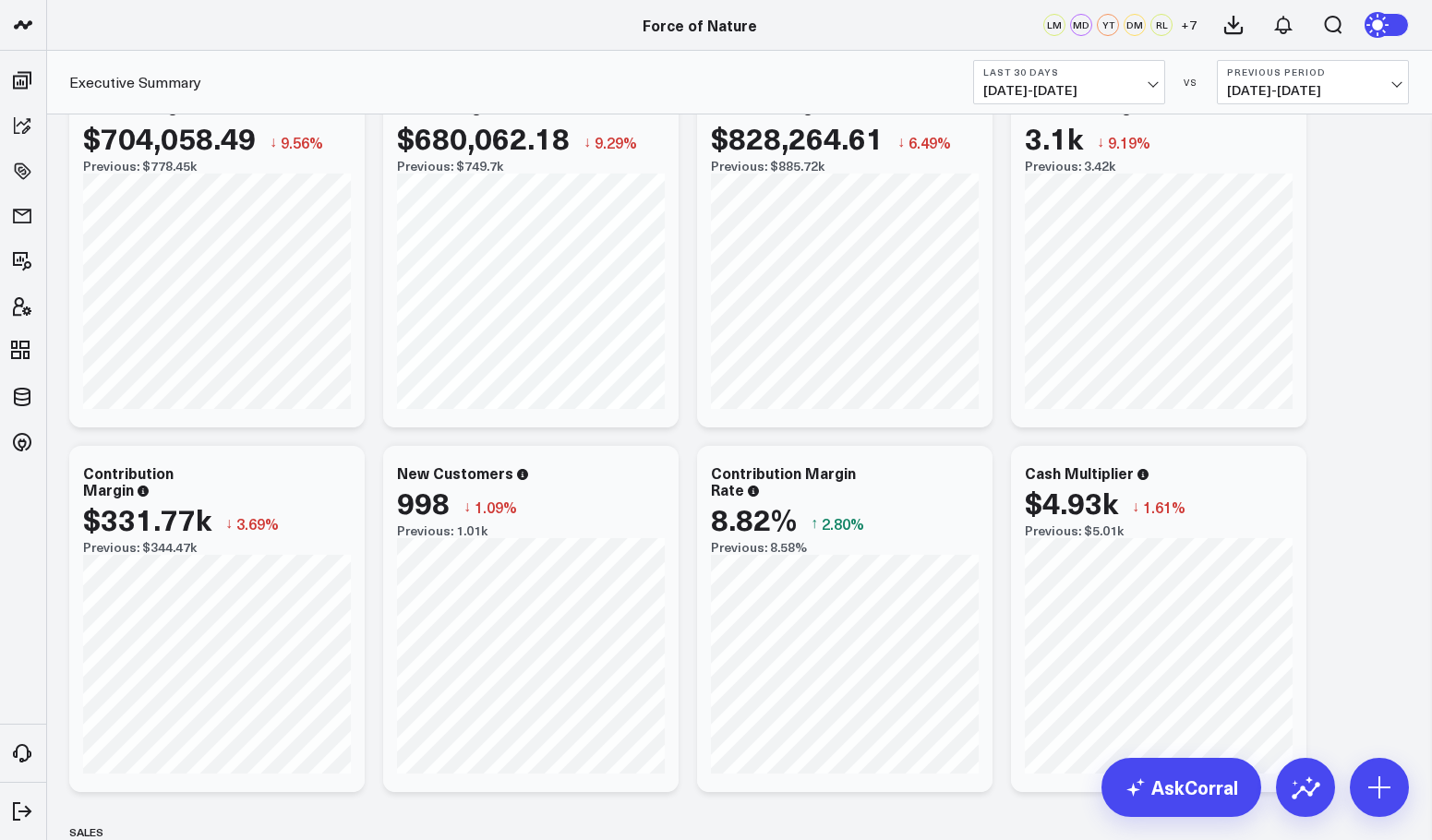 scroll, scrollTop: 0, scrollLeft: 0, axis: both 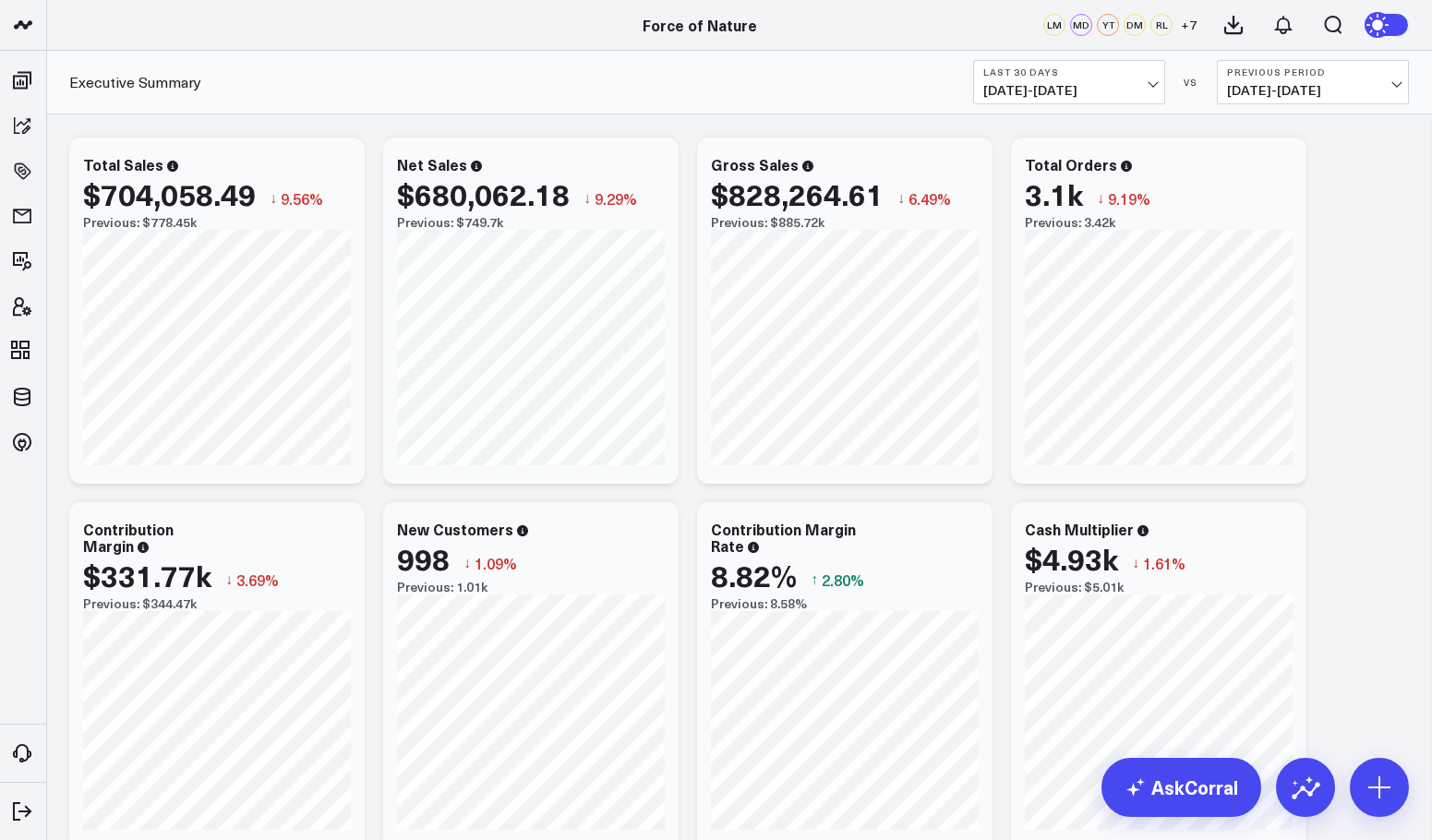 type 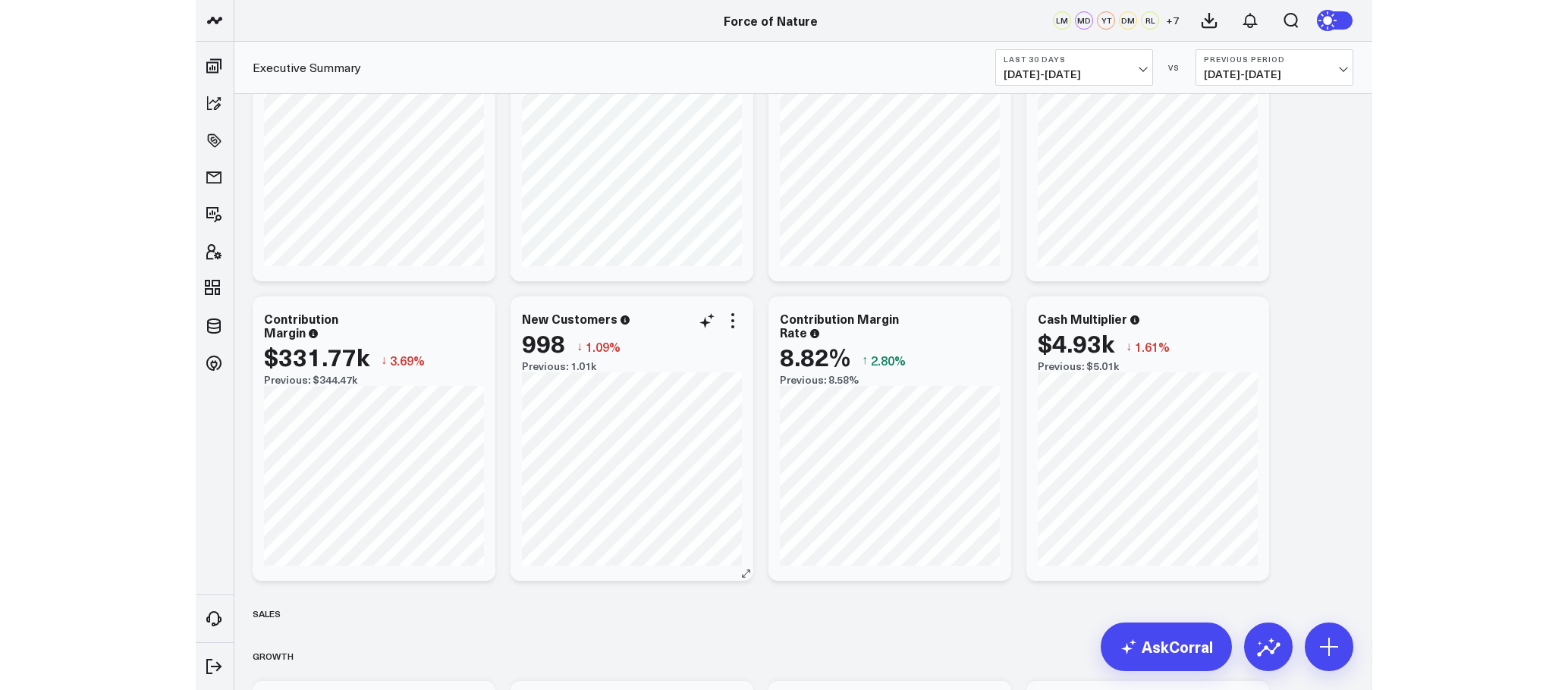 scroll, scrollTop: 120, scrollLeft: 0, axis: vertical 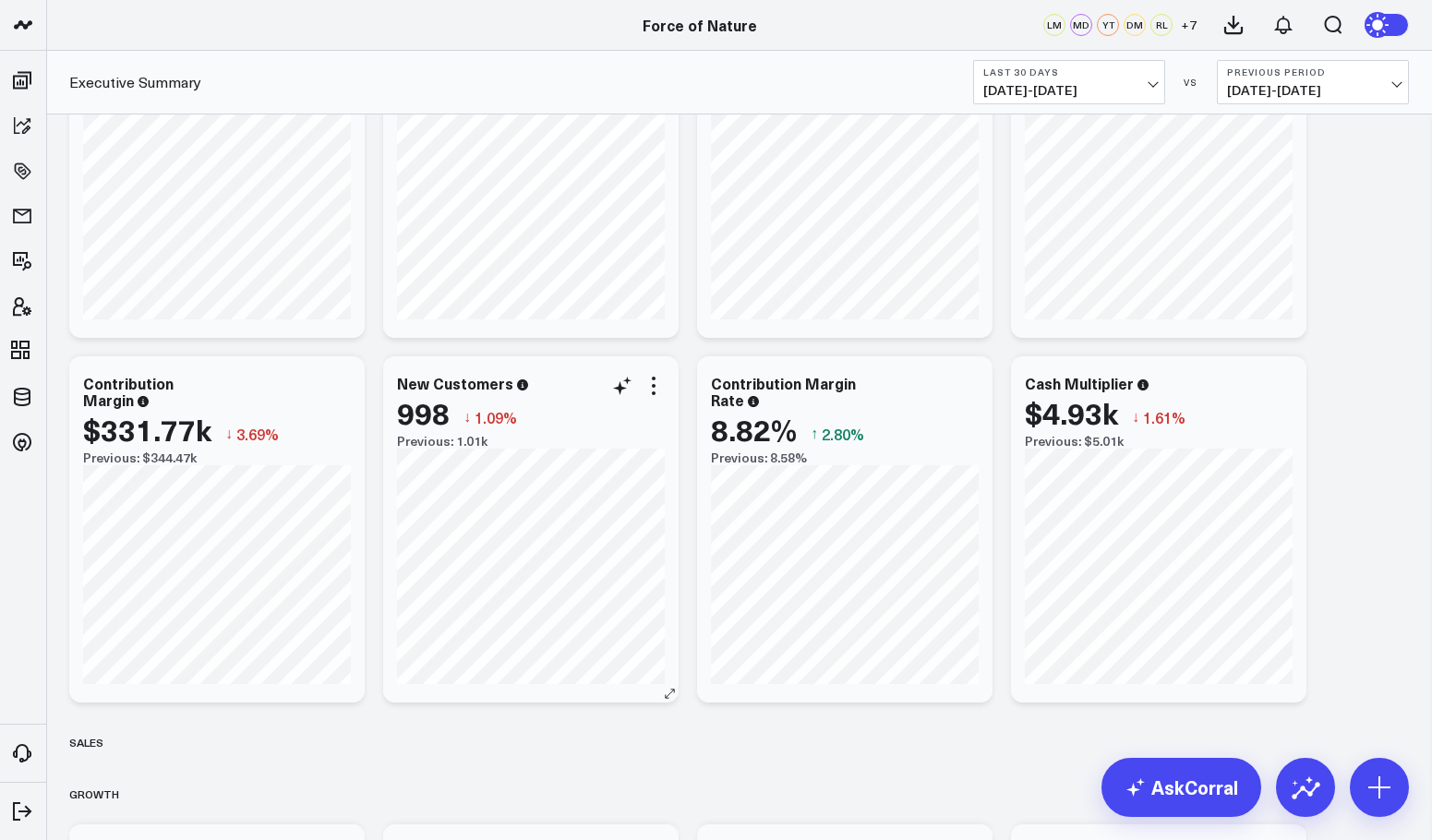 click on "998 ↓   1.09%" at bounding box center [531, 413] 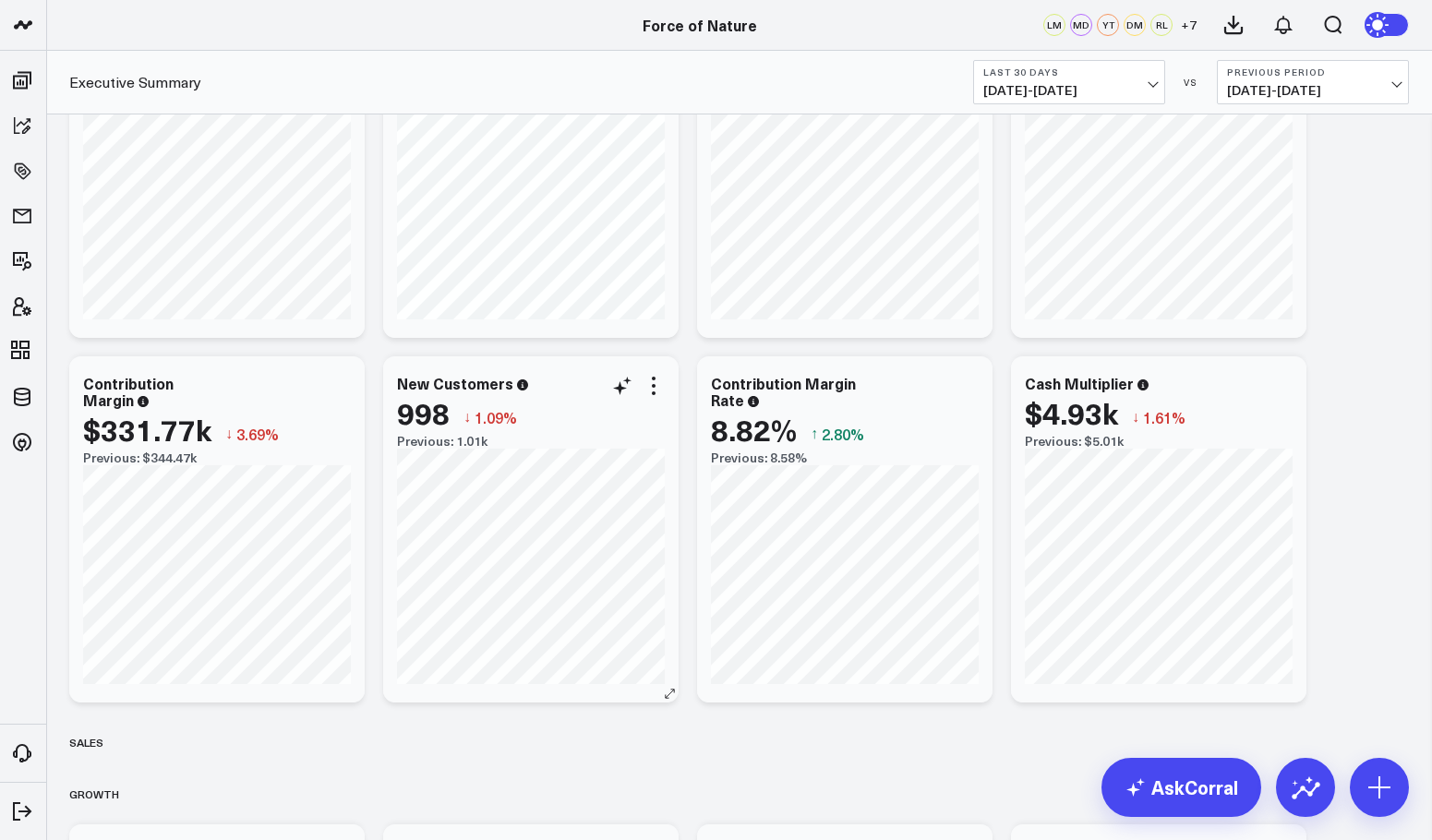 click on "New Customers 998 ↓   1.09% Previous: 1.01k" at bounding box center [531, 412] 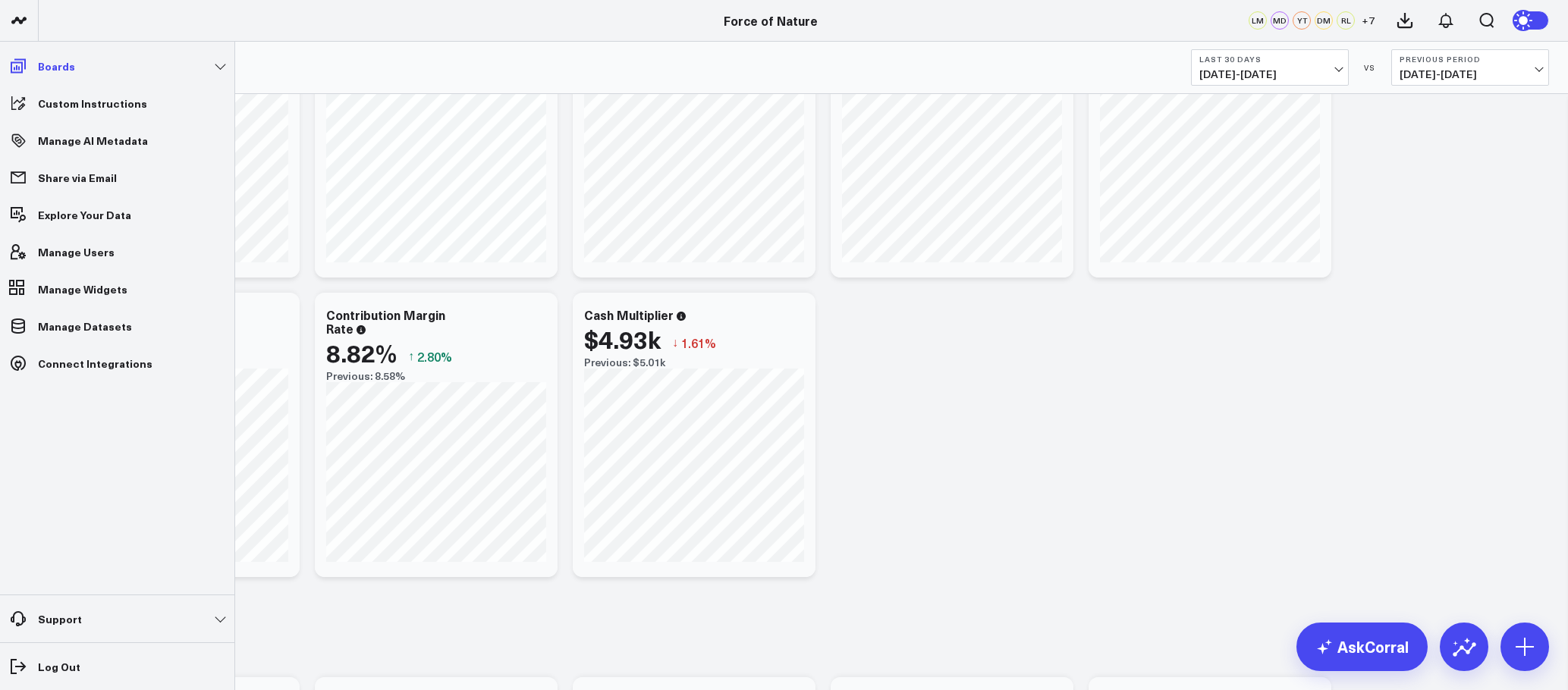 click 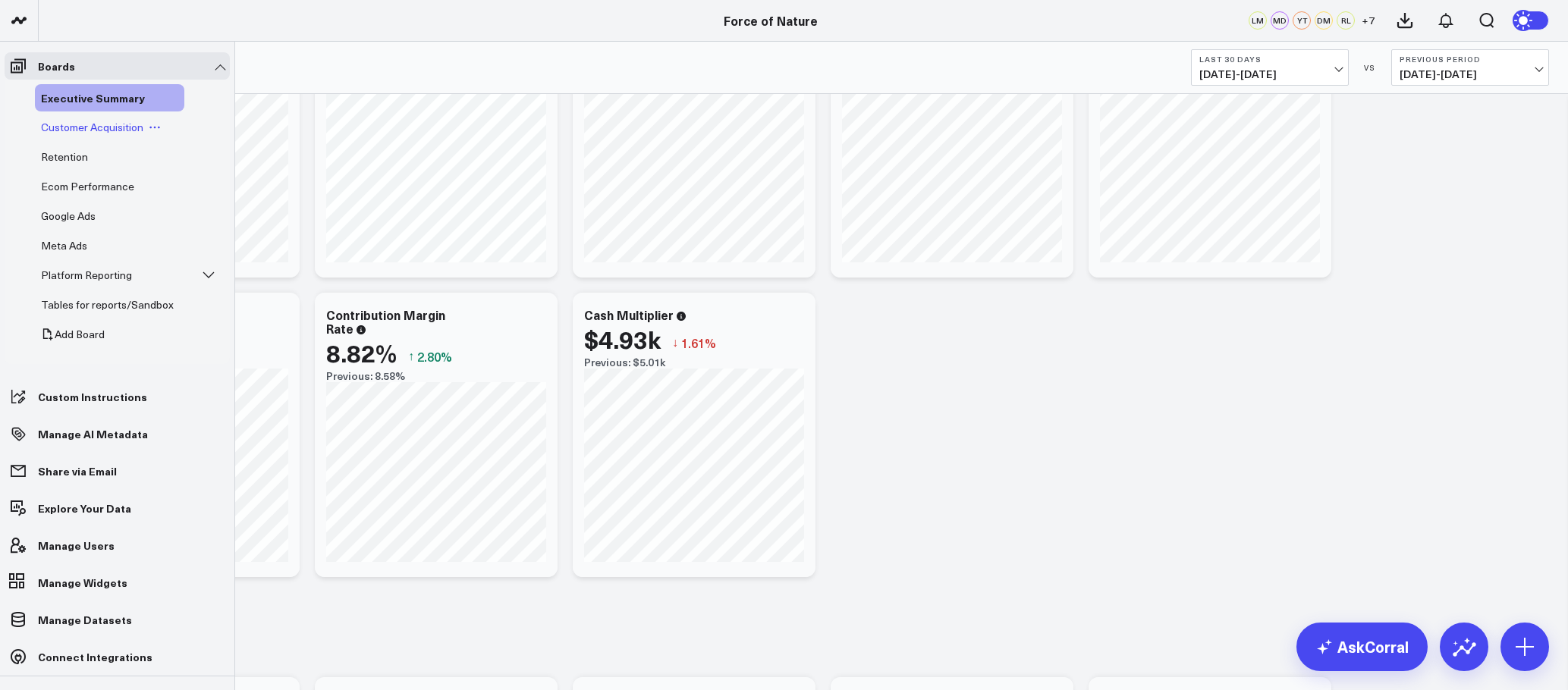 click on "Customer Acquisition" at bounding box center [92, 127] 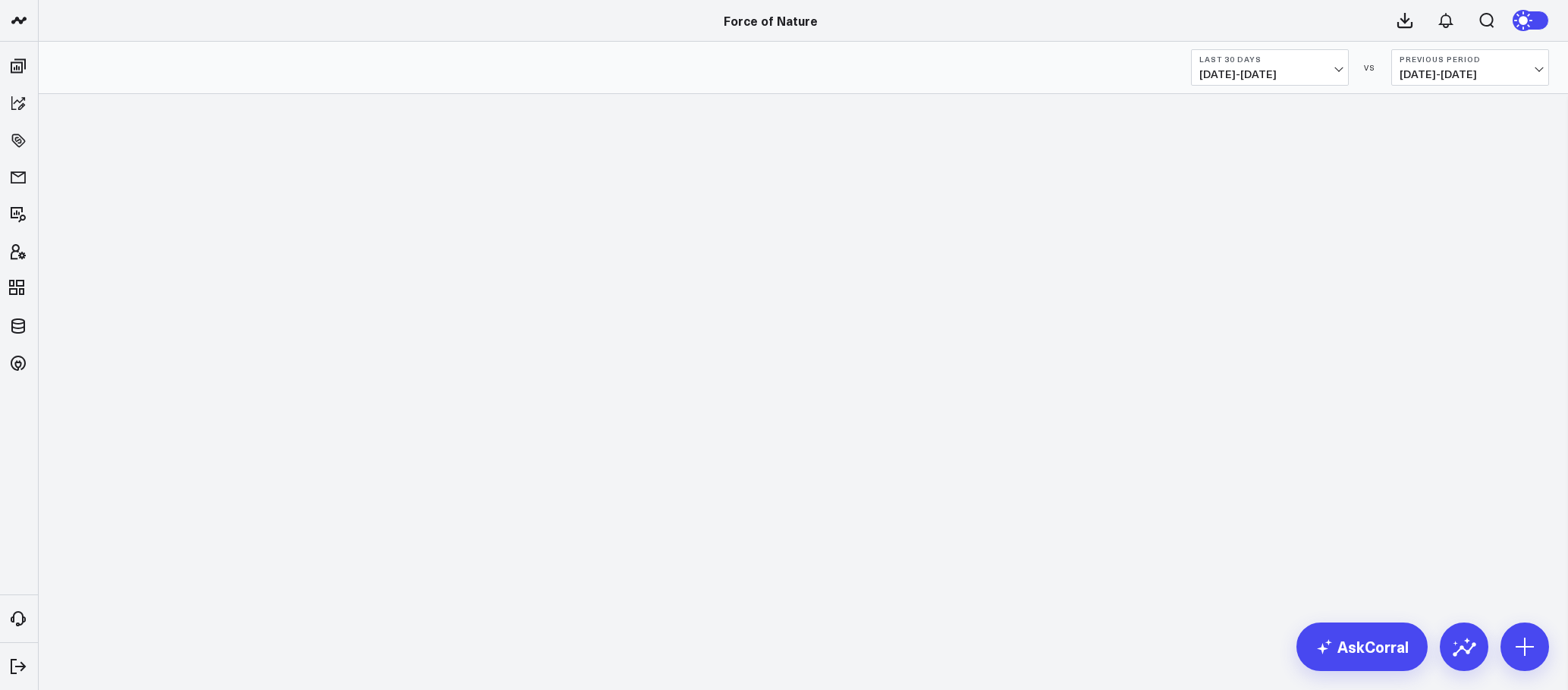 scroll, scrollTop: 0, scrollLeft: 0, axis: both 